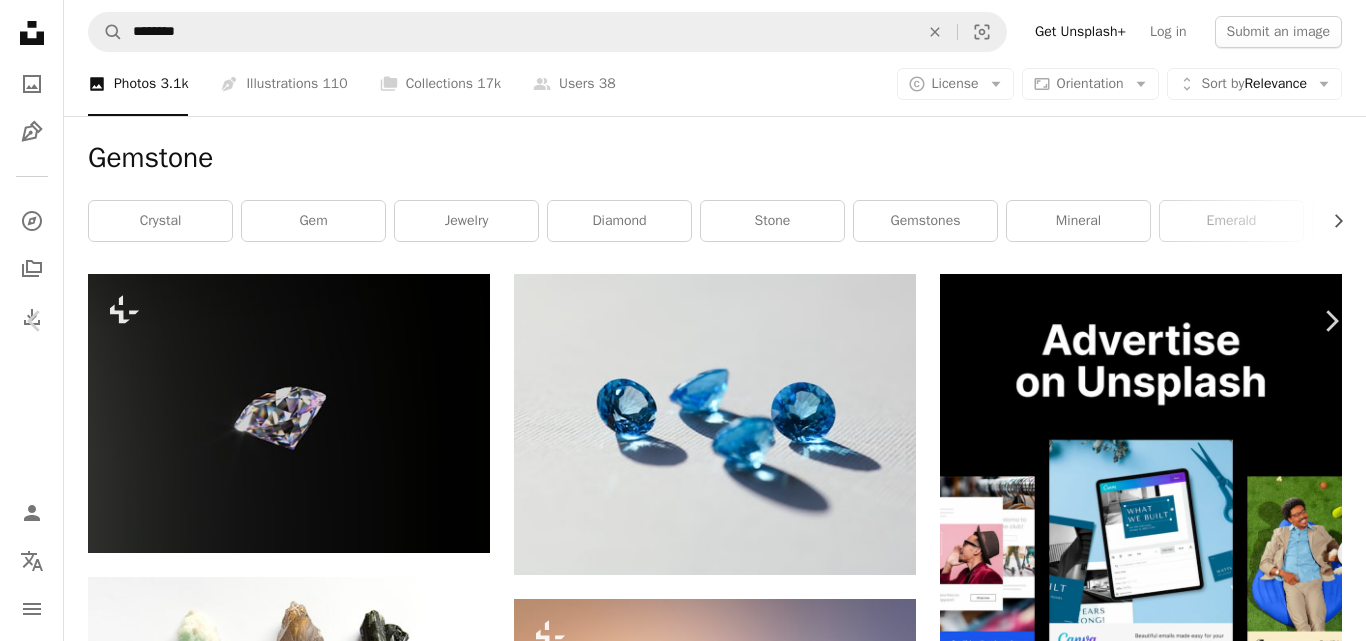 scroll, scrollTop: 535, scrollLeft: 0, axis: vertical 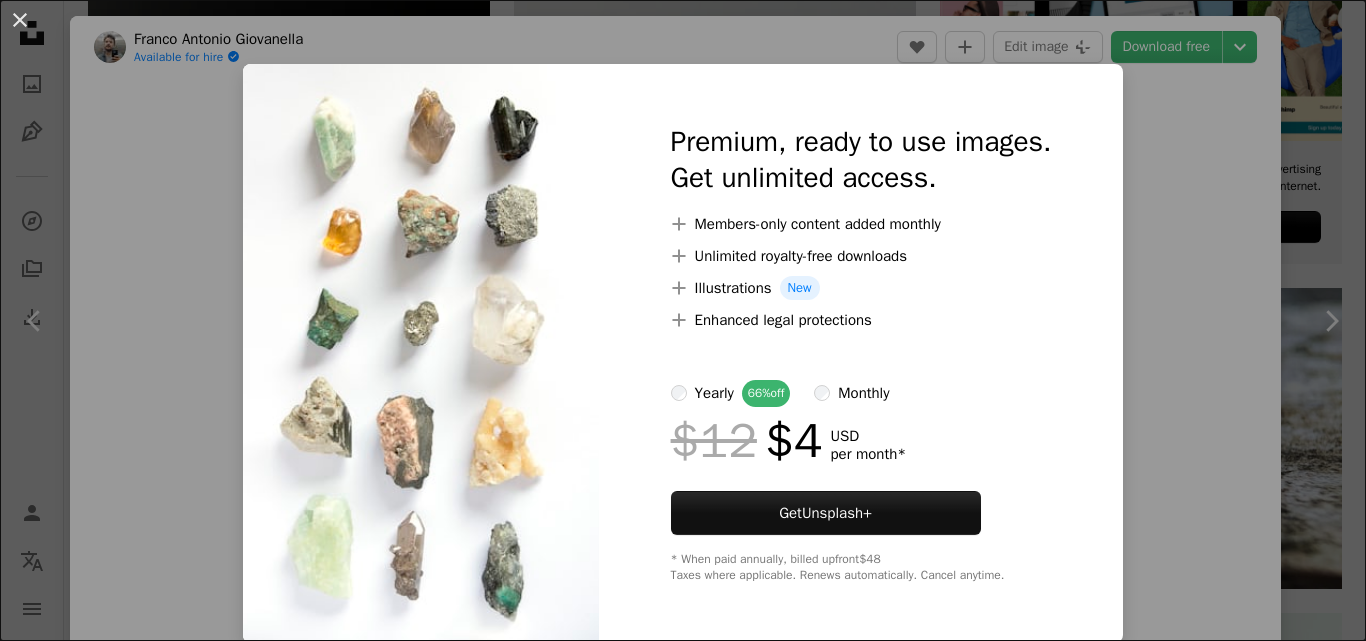 click on "An X shape Premium, ready to use images. Get unlimited access. A plus sign Members-only content added monthly A plus sign Unlimited royalty-free downloads A plus sign Illustrations  New A plus sign Enhanced legal protections yearly 66%  off monthly $12   $4 USD per month * Get  Unsplash+ * When paid annually, billed upfront  $48 Taxes where applicable. Renews automatically. Cancel anytime." at bounding box center (683, 320) 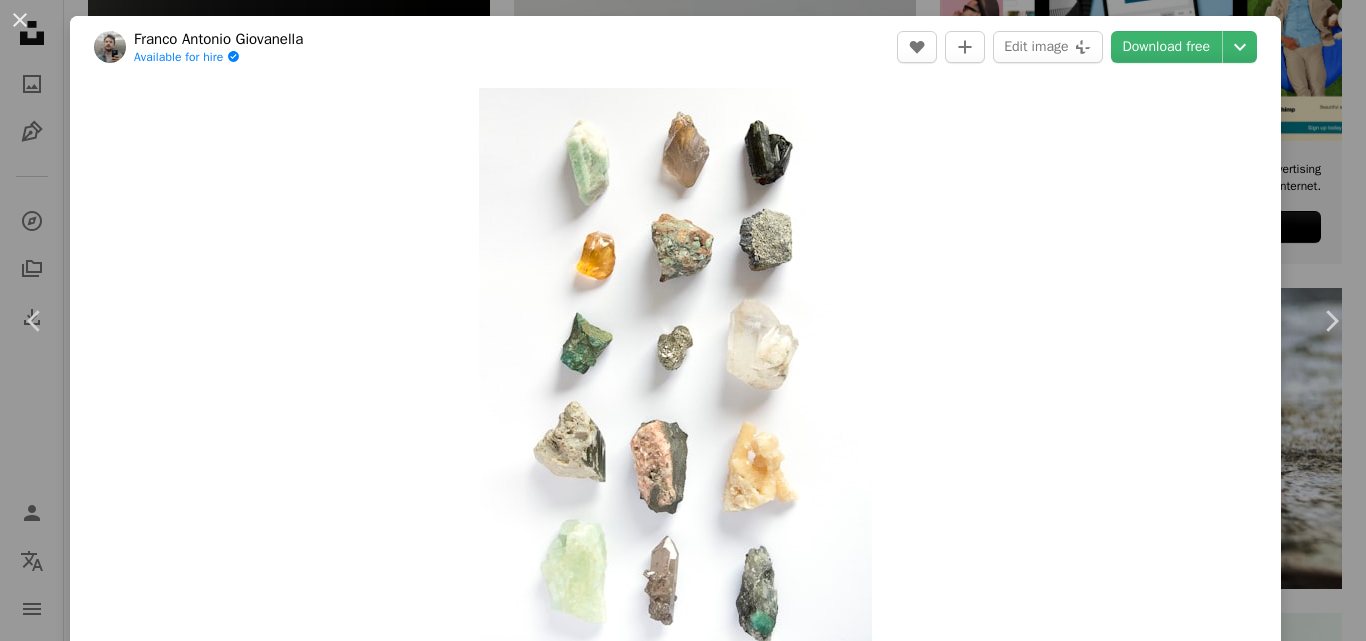 click on "Zoom in" at bounding box center [675, 378] 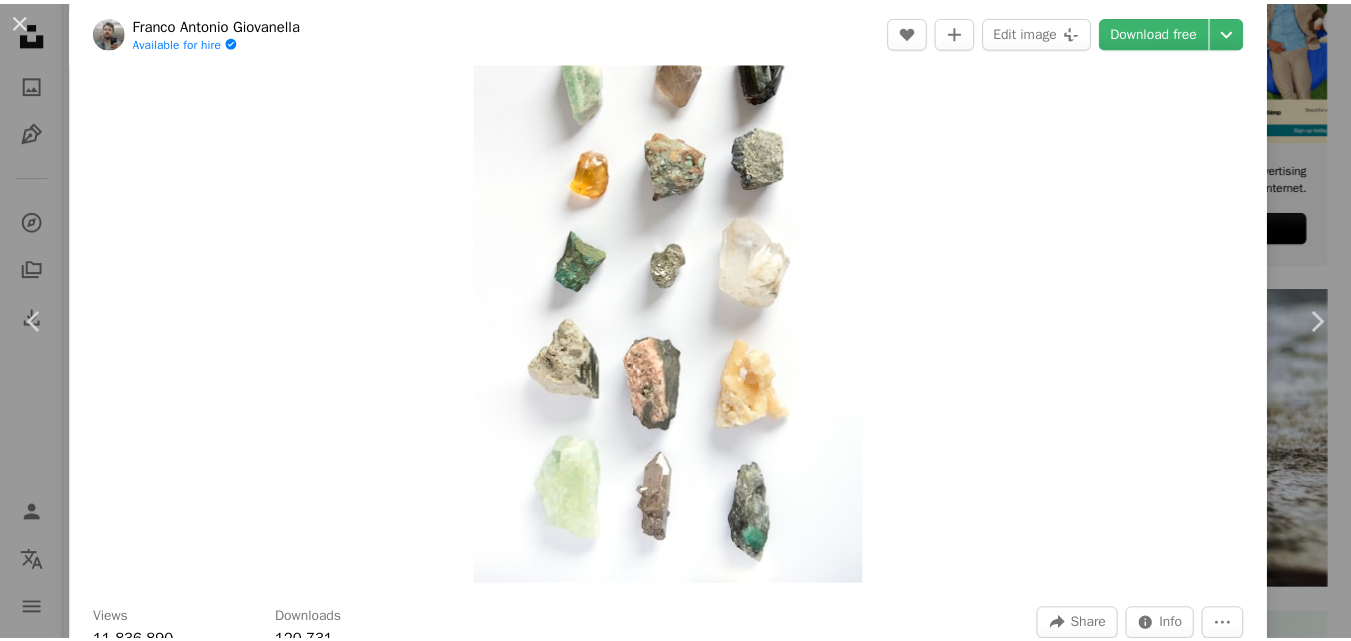 scroll, scrollTop: 81, scrollLeft: 0, axis: vertical 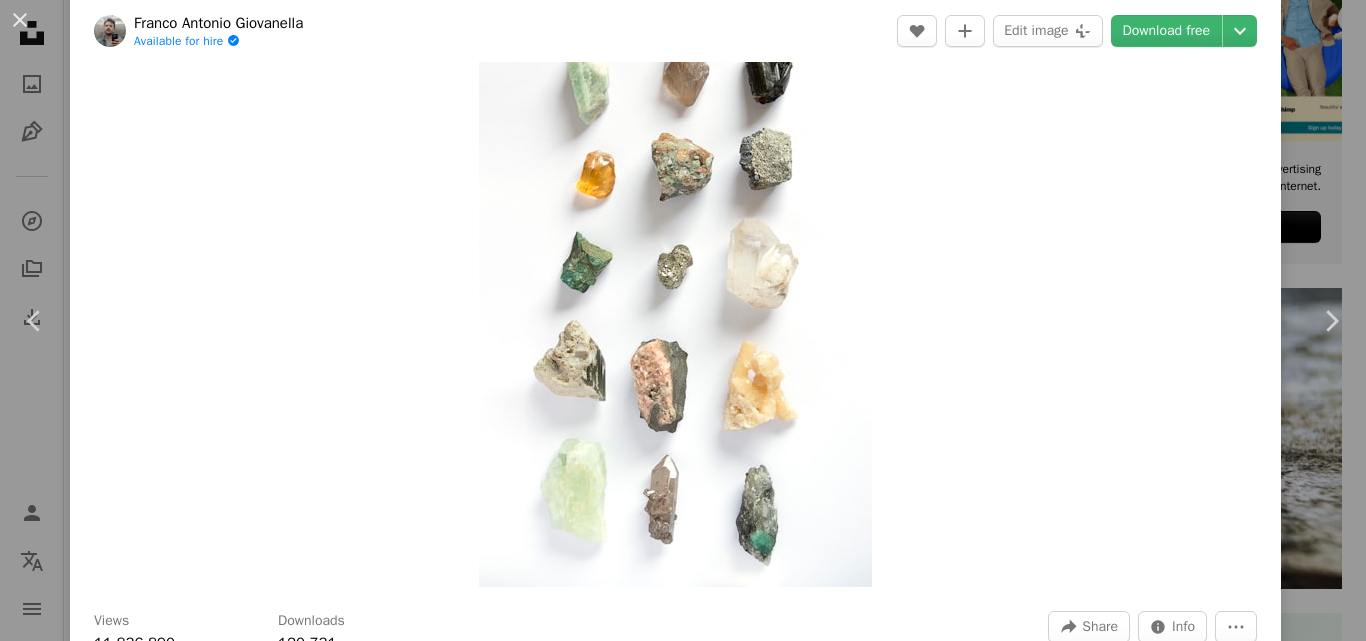 click on "An X shape Chevron left Chevron right [FIRST] [LAST] [LAST] Available for hire A checkmark inside of a circle A heart A plus sign Edit image   Plus sign for Unsplash+ Download free Chevron down Zoom in Views 11,836,890 Downloads 120,731 A forward-right arrow Share Info icon Info More Actions A map marker [CITY], [CITY], [COUNTRY] Calendar outlined Published on  June 13, 2019 Camera Canon, EOS REBEL T5i Safety Free to use under the  Unsplash License earth rock soil spark crystals stones collection elements mystic collections stone wallpaper whitebackground texture art website inspiration wellness jewelry stone spiritual Creative Commons images Browse premium related images on iStock  |  Save 20% with code UNSPLASH20 View more on iStock  ↗ Related images A heart A plus sign [FIRST] [LAST] Available for hire A checkmark inside of a circle Arrow pointing down A heart A plus sign [FIRST] [LAST] Available for hire A checkmark inside of a circle Arrow pointing down A heart For" at bounding box center [683, 320] 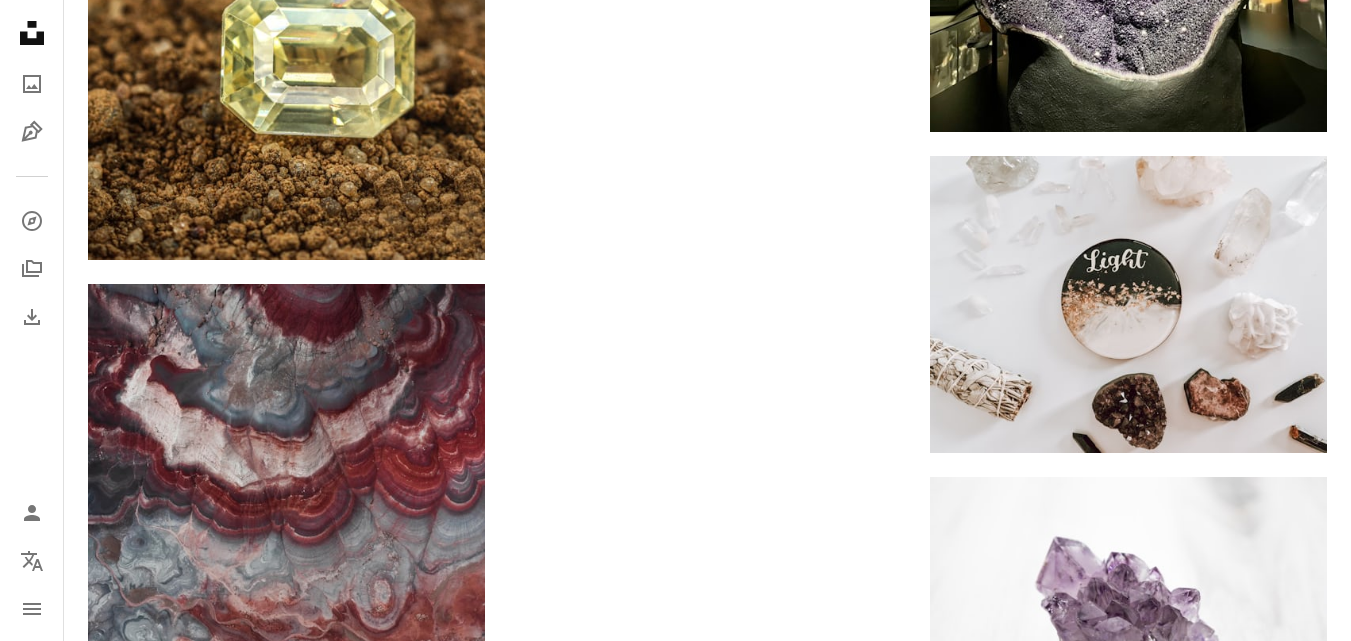 scroll, scrollTop: 13951, scrollLeft: 0, axis: vertical 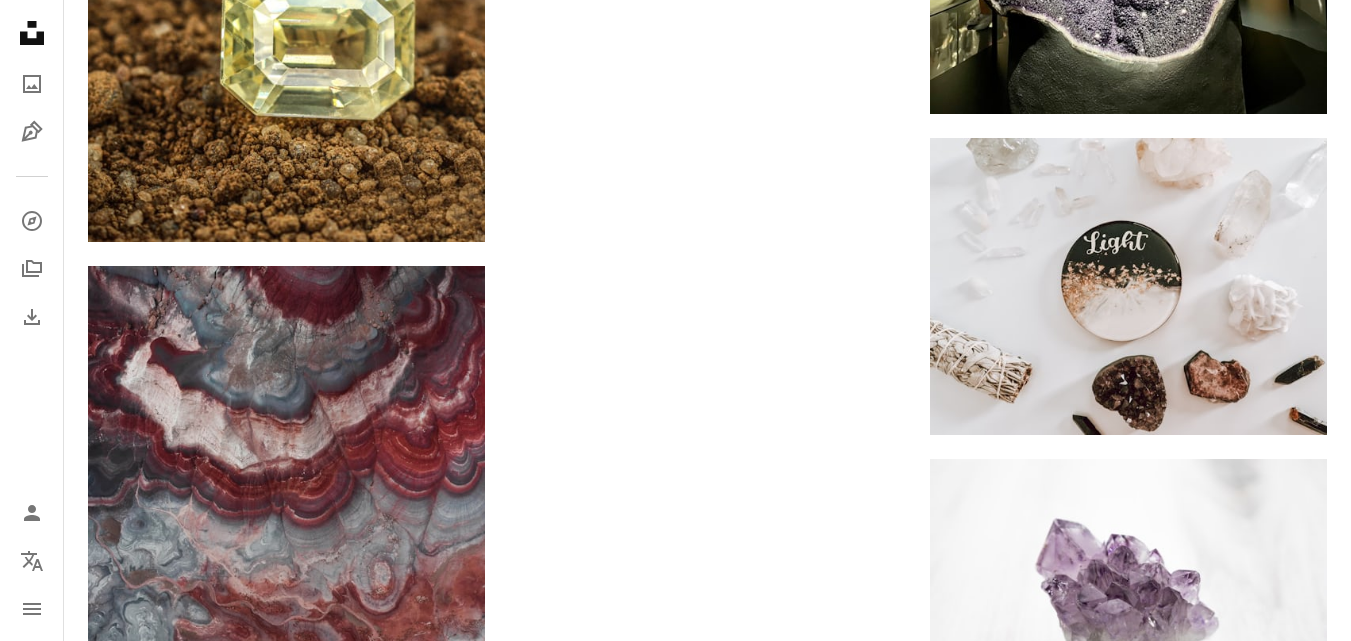 click on "Load more" at bounding box center [707, 1792] 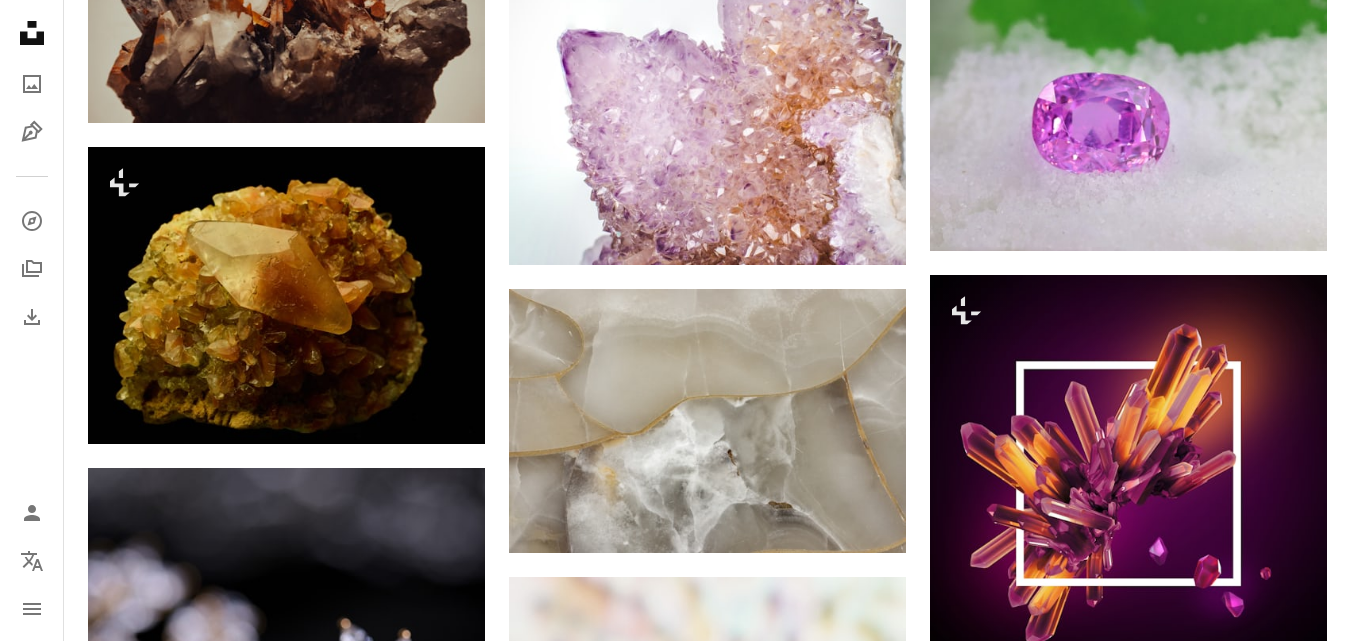 scroll, scrollTop: 11415, scrollLeft: 0, axis: vertical 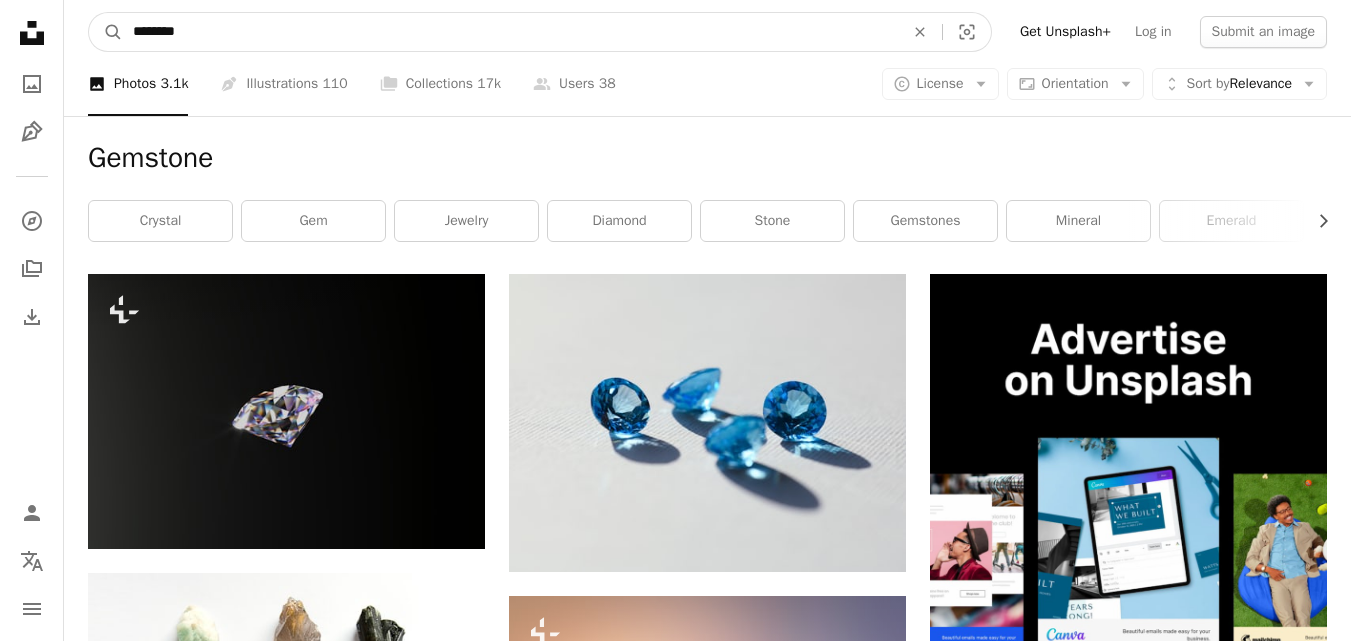 click on "********" at bounding box center [510, 32] 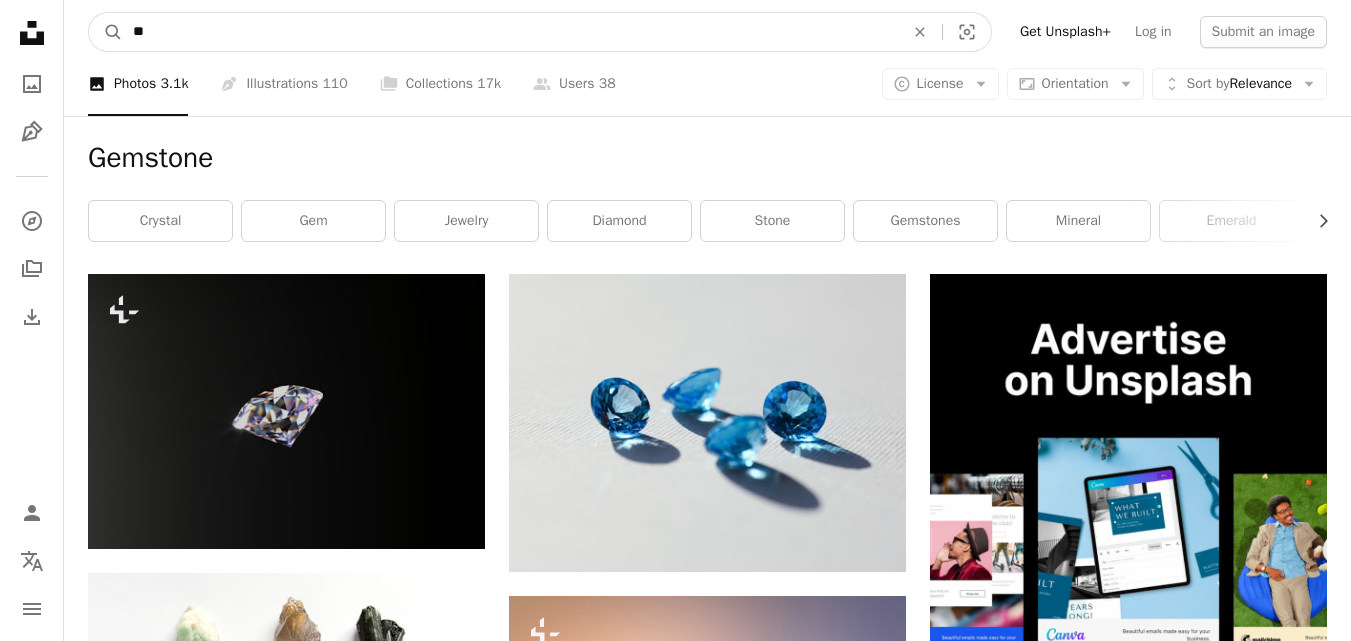 type on "*" 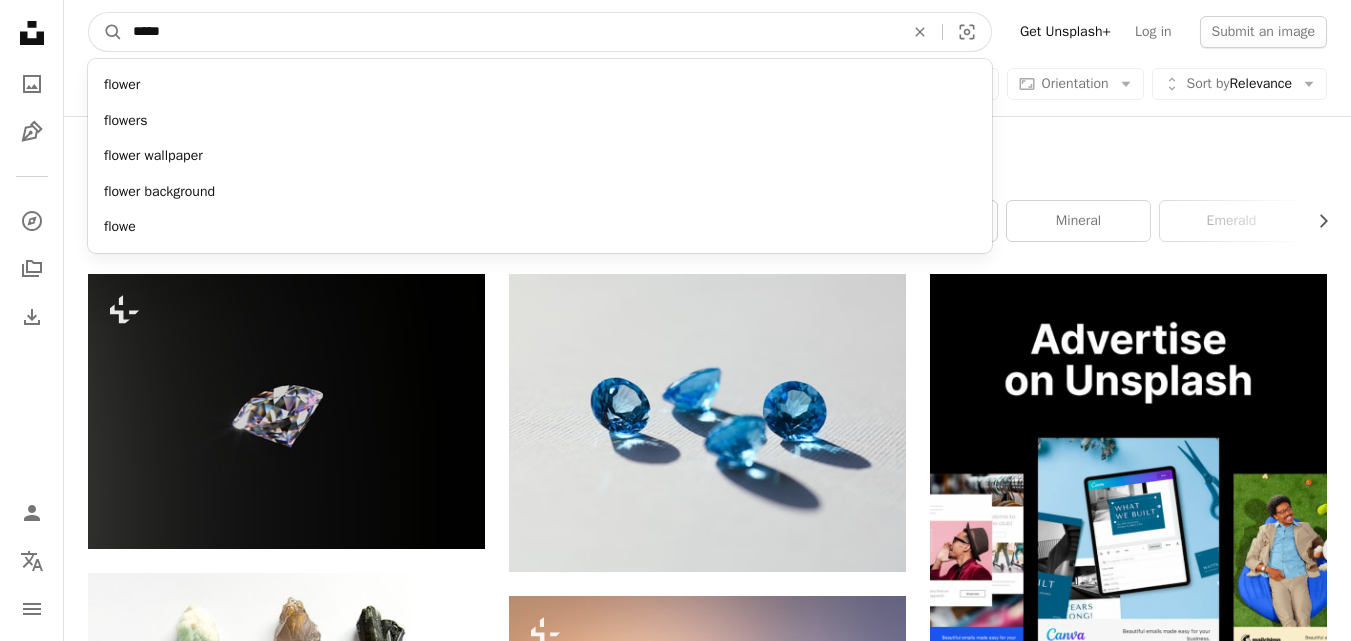type on "******" 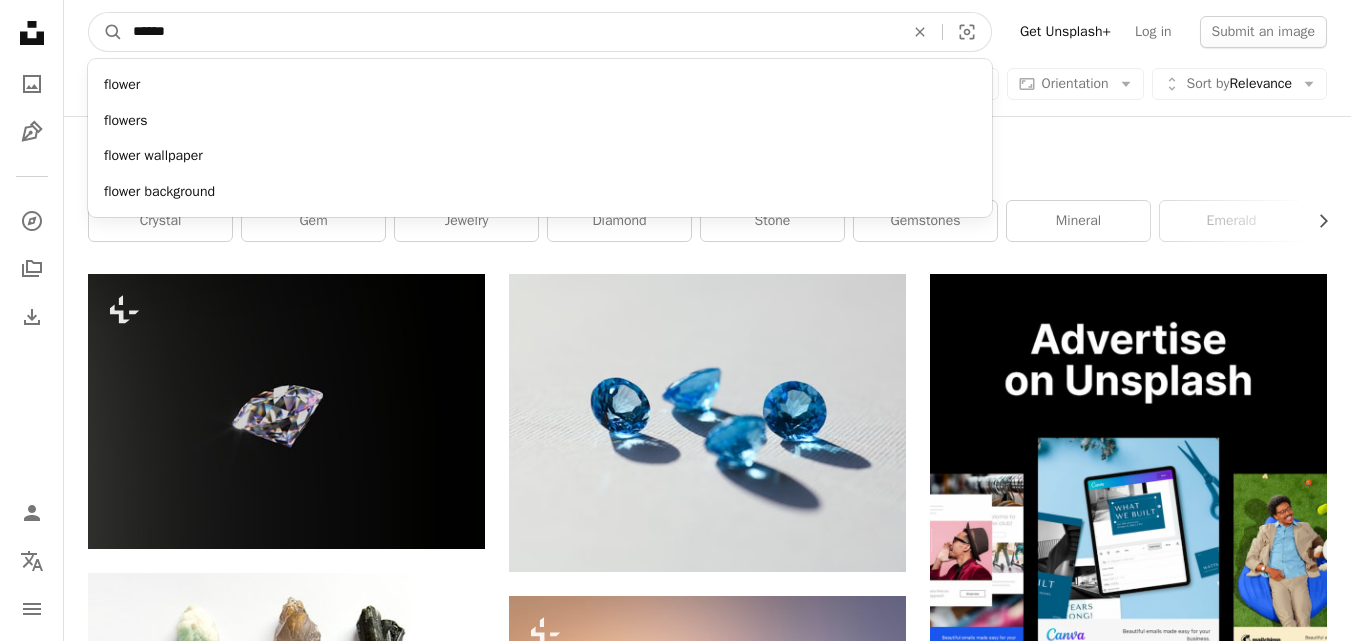 click on "A magnifying glass" at bounding box center (106, 32) 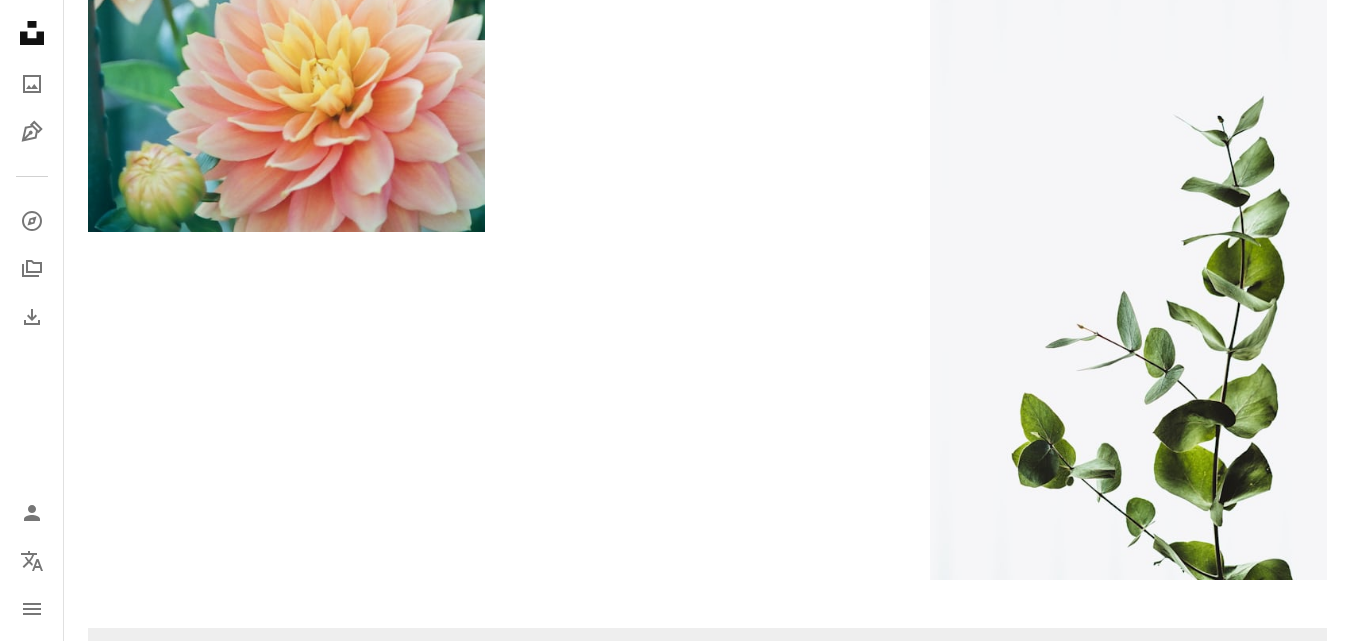 scroll, scrollTop: 3885, scrollLeft: 0, axis: vertical 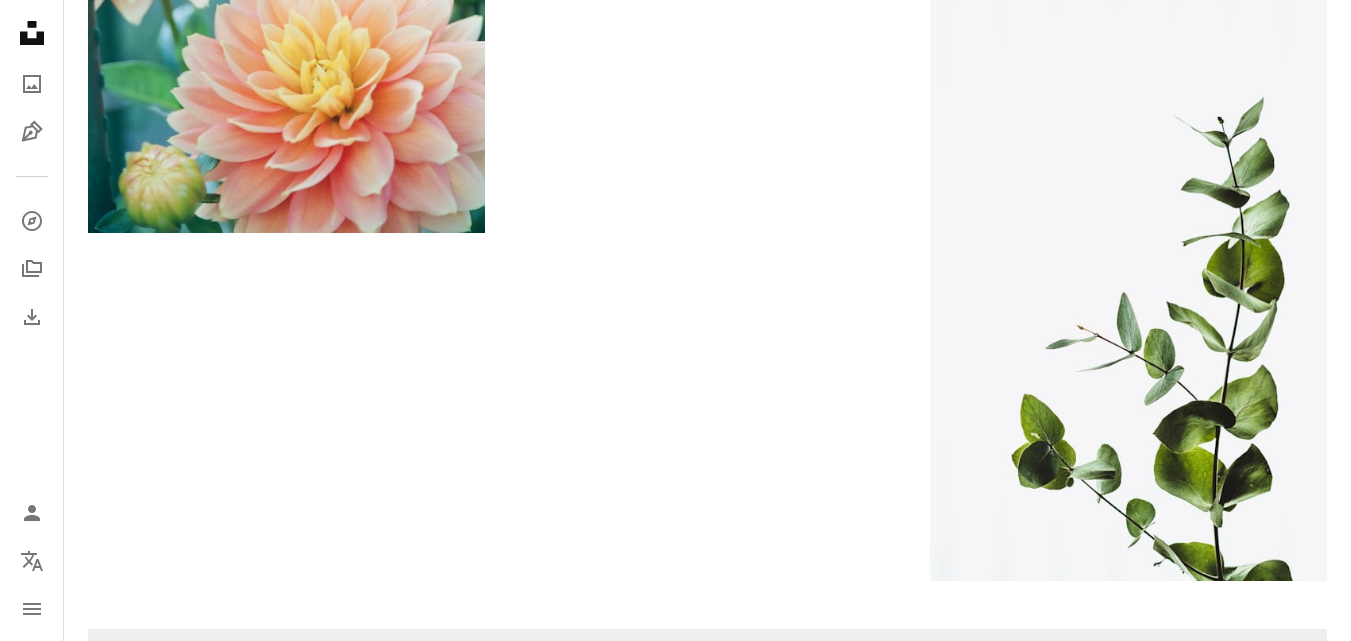click on "Load more" at bounding box center (707, 1361) 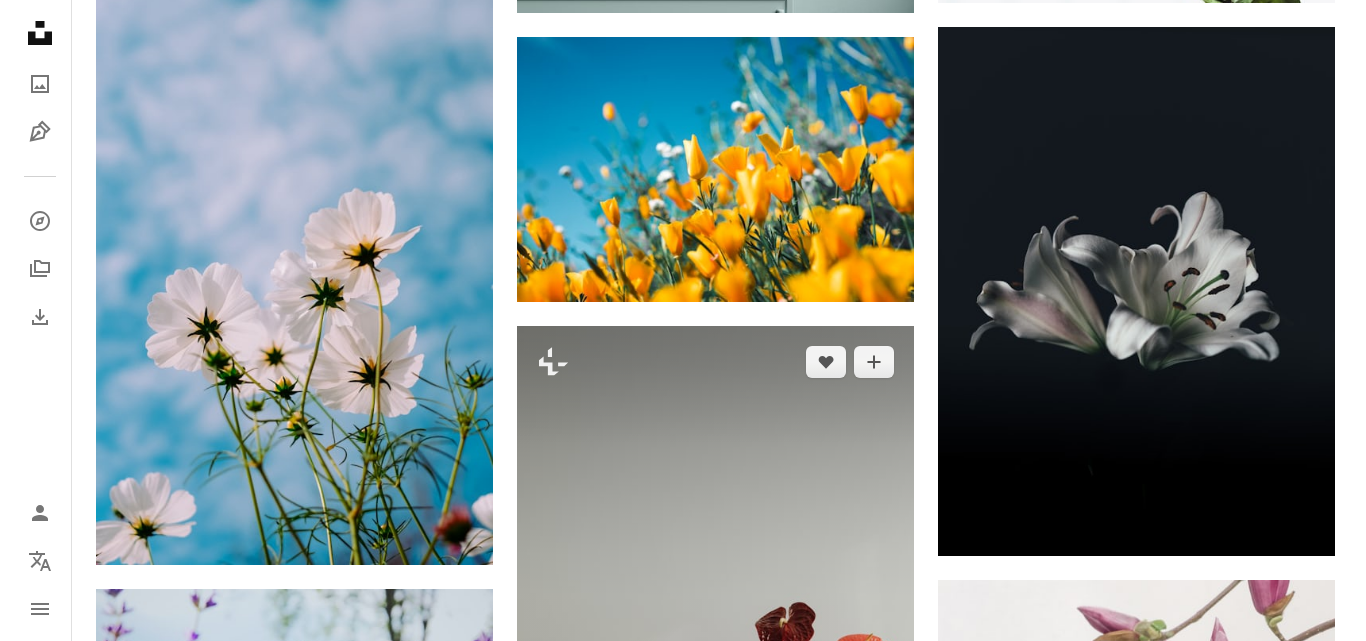scroll, scrollTop: 4461, scrollLeft: 0, axis: vertical 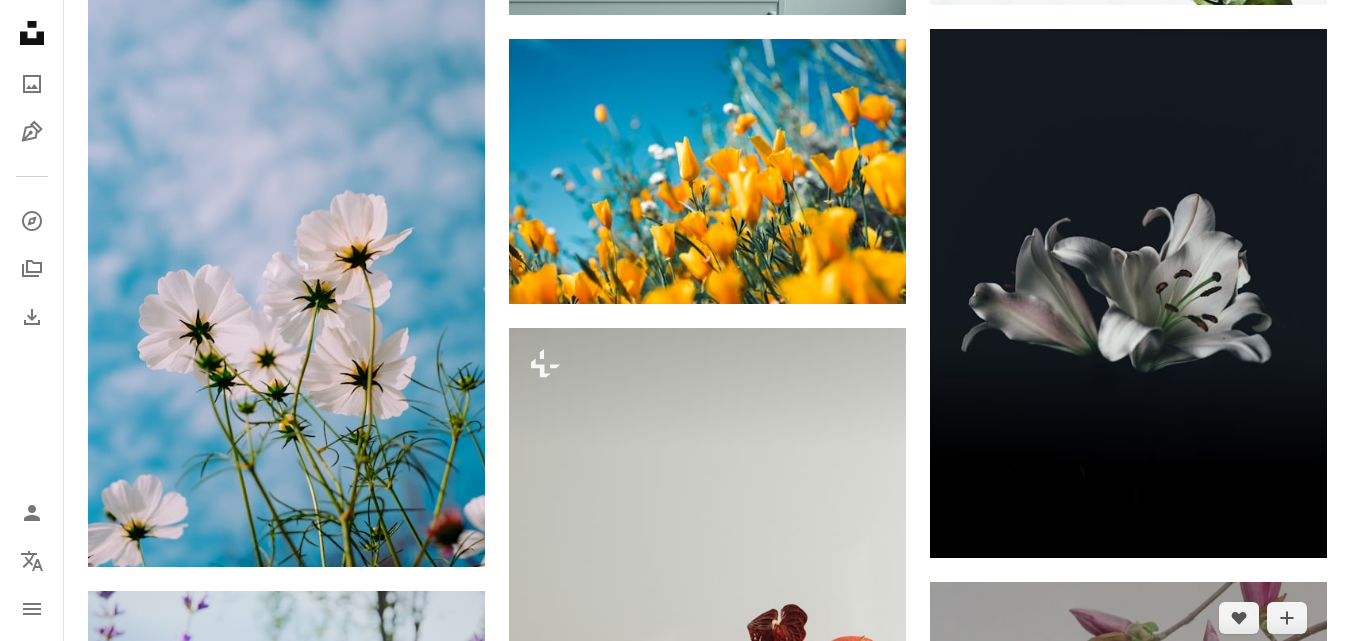 click at bounding box center [1128, 1045] 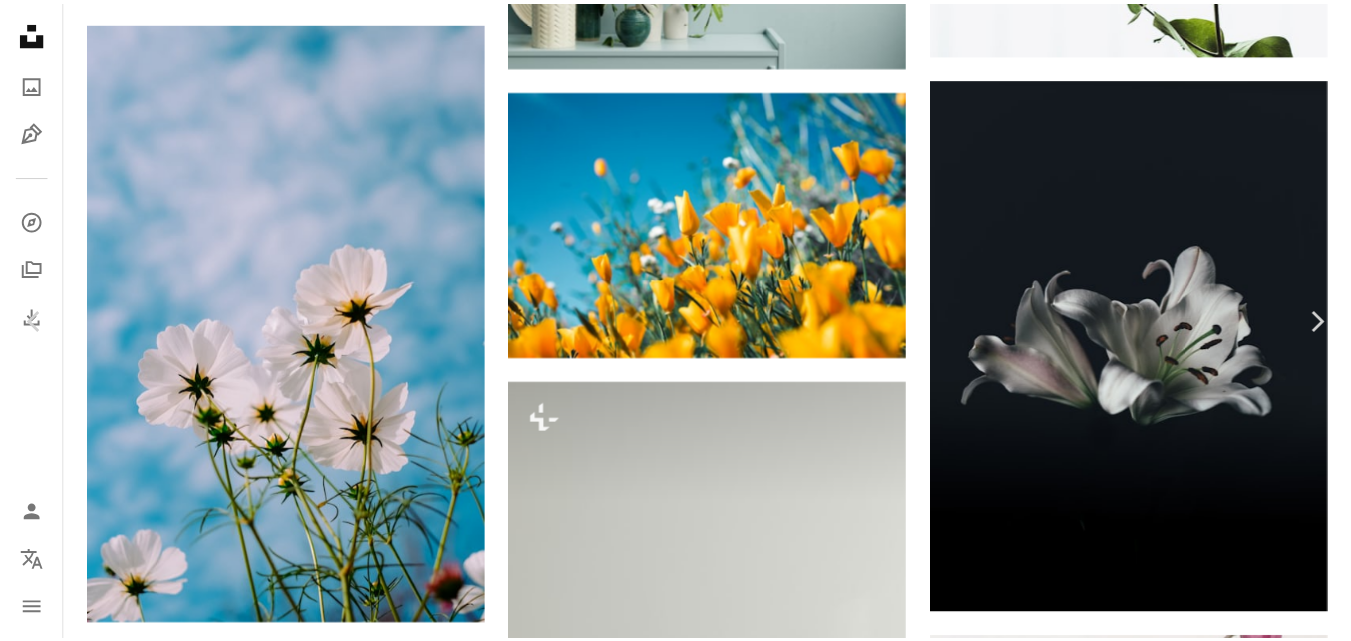 scroll, scrollTop: 158, scrollLeft: 0, axis: vertical 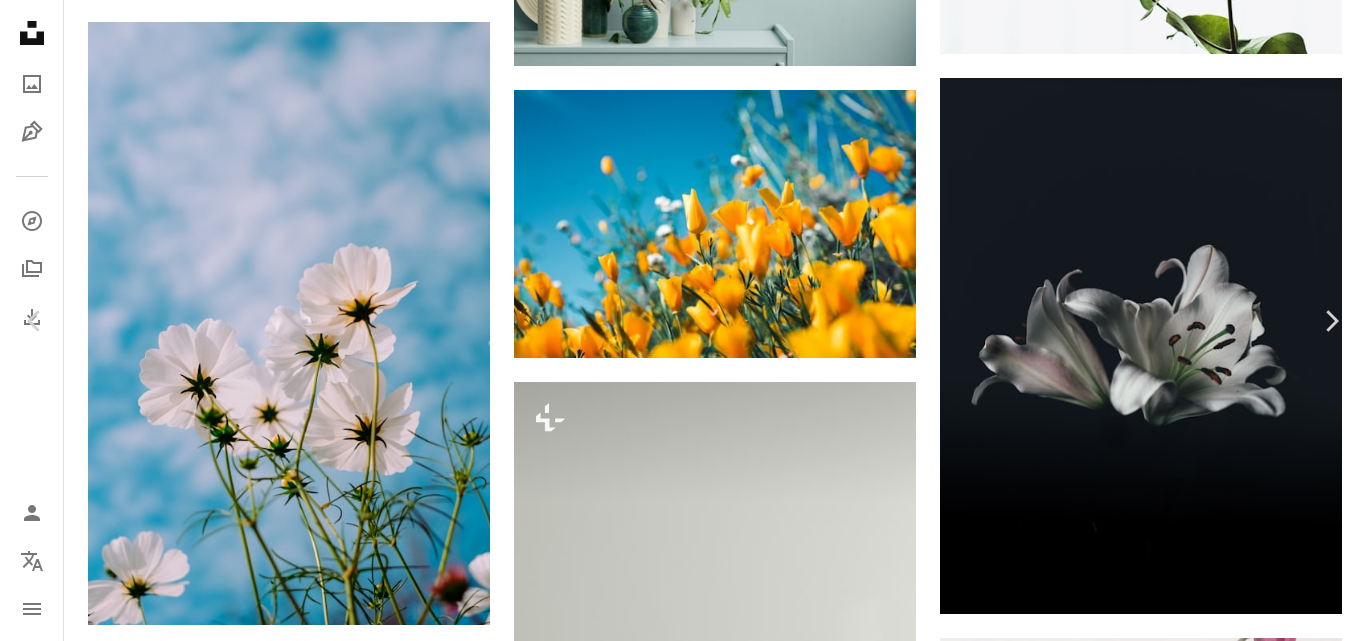 click on "Download free" at bounding box center [1167, 7031] 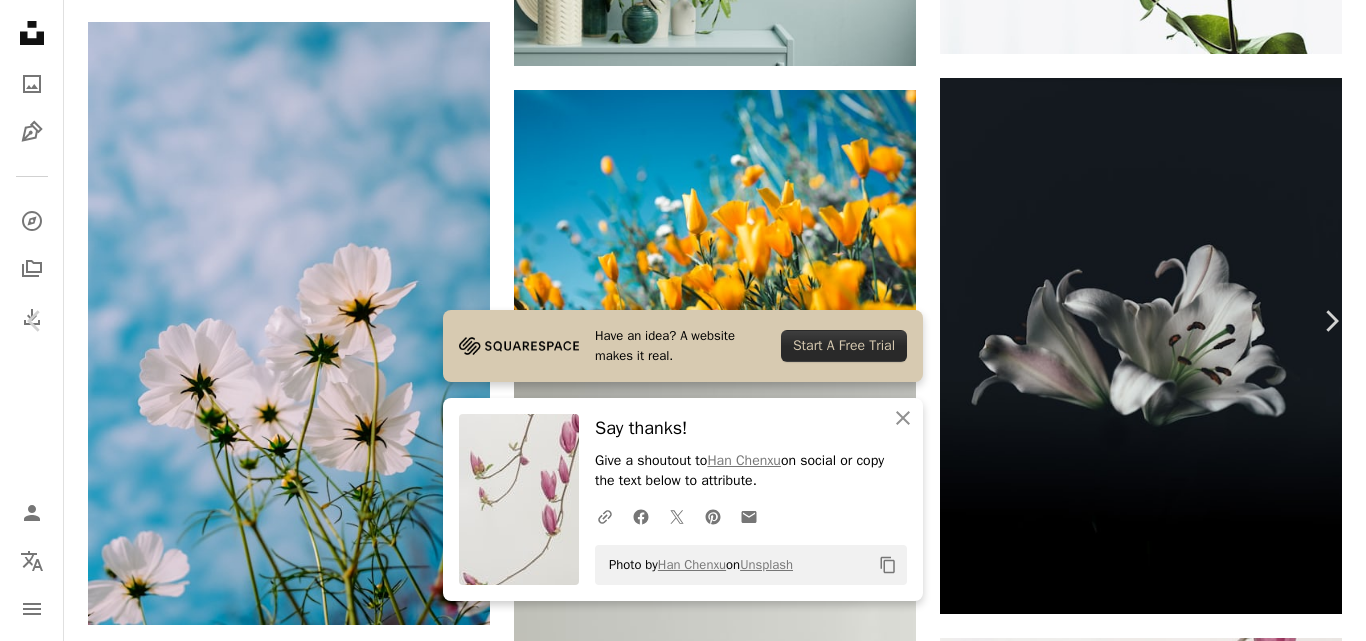 click on "Zoom in" at bounding box center [675, 7220] 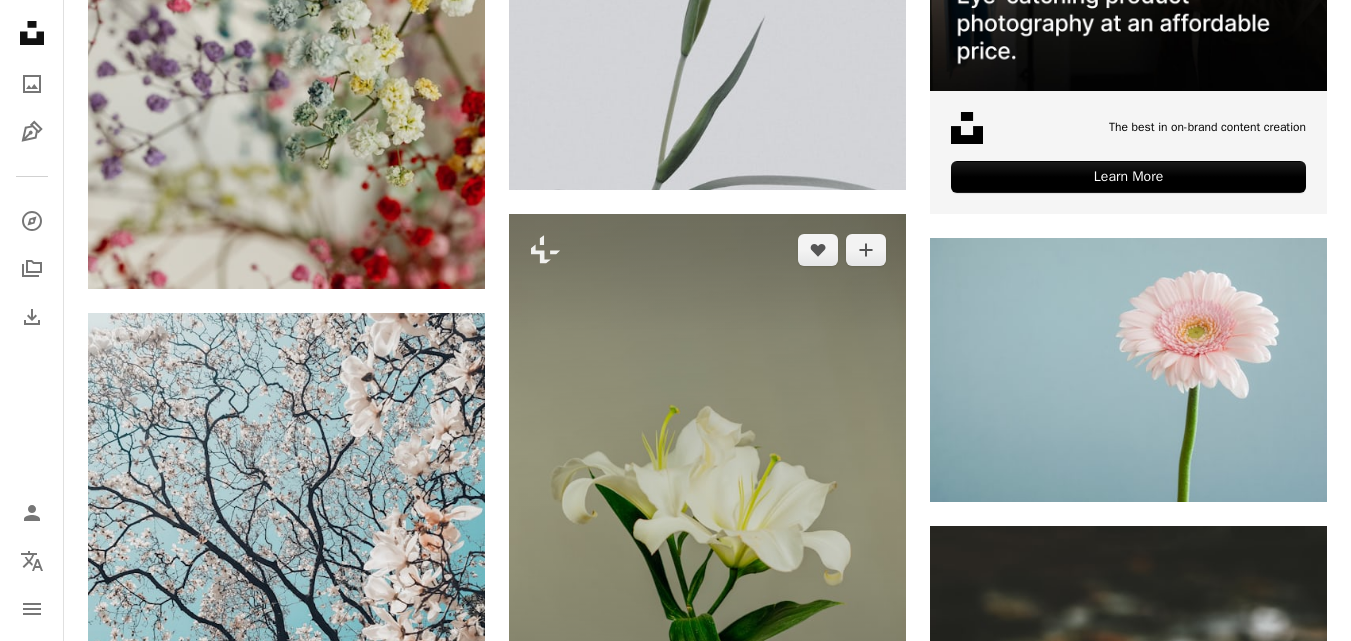 scroll, scrollTop: 547, scrollLeft: 0, axis: vertical 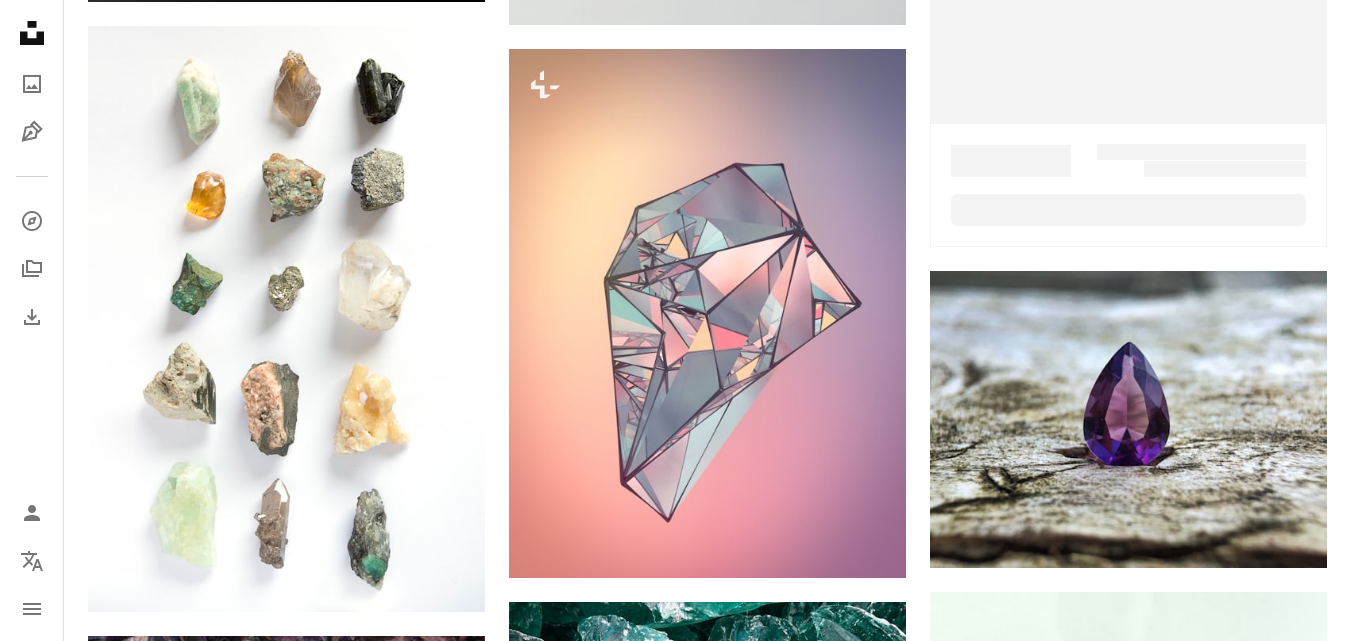 click on "********" at bounding box center (510, -515) 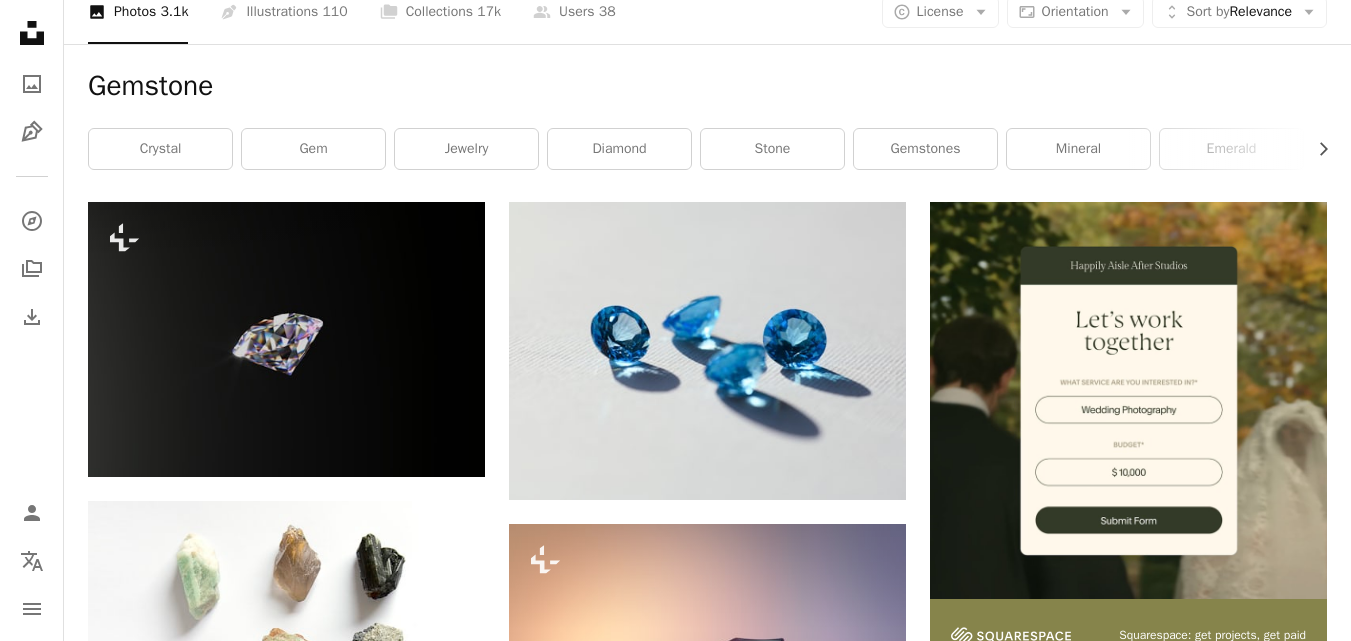 scroll, scrollTop: 0, scrollLeft: 0, axis: both 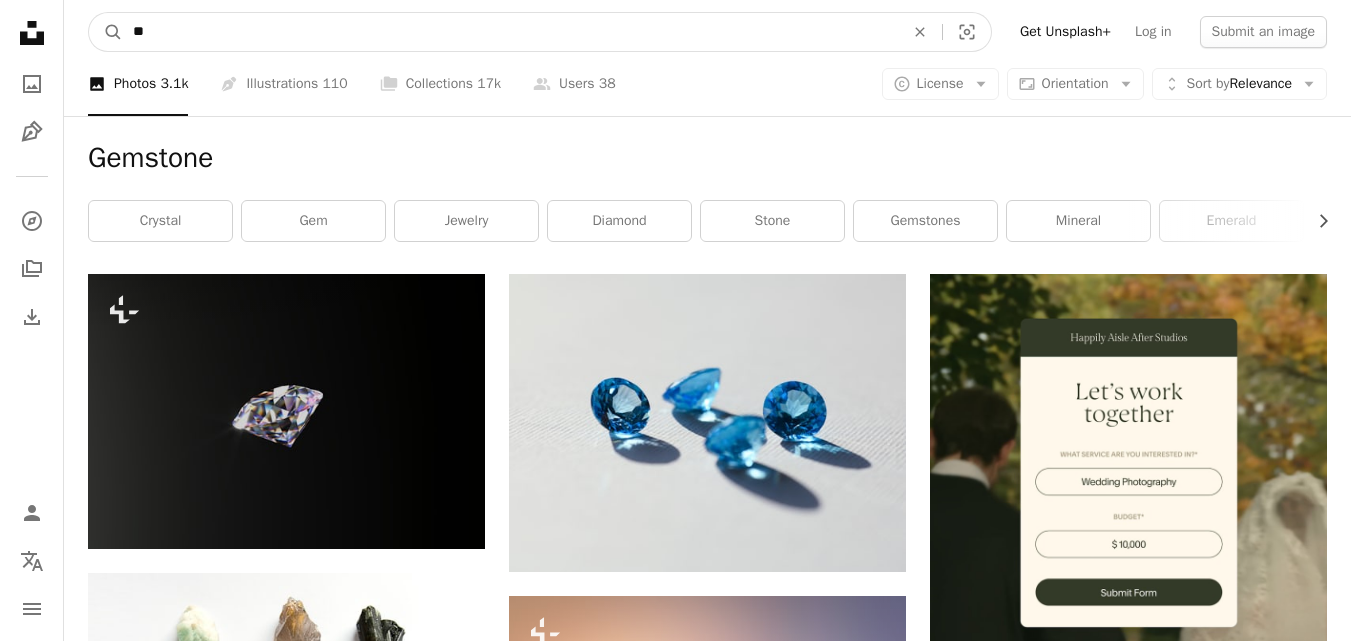 type on "*" 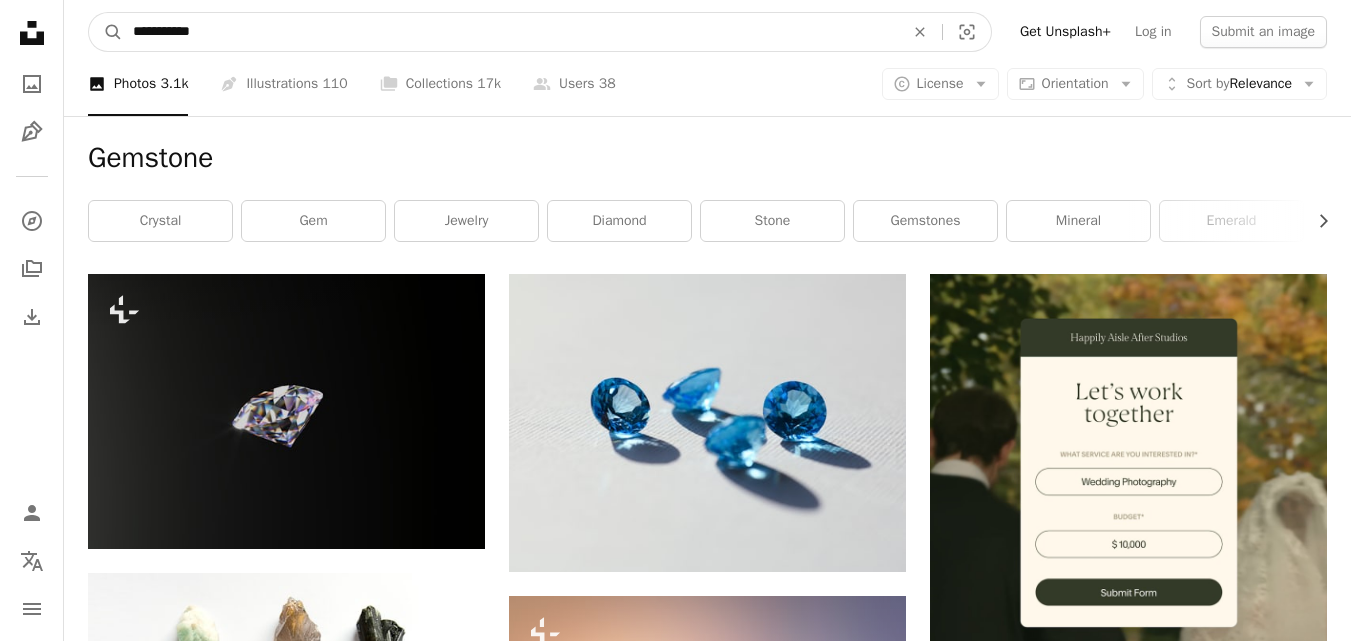 type on "**********" 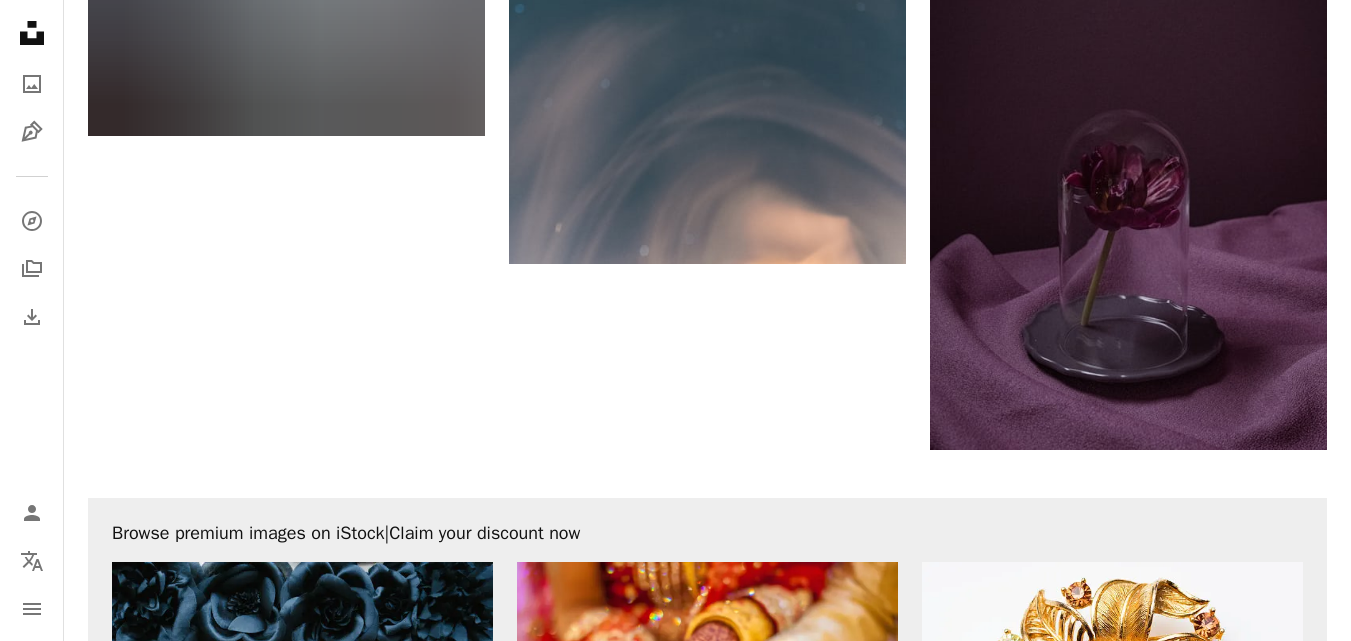 scroll, scrollTop: 3753, scrollLeft: 0, axis: vertical 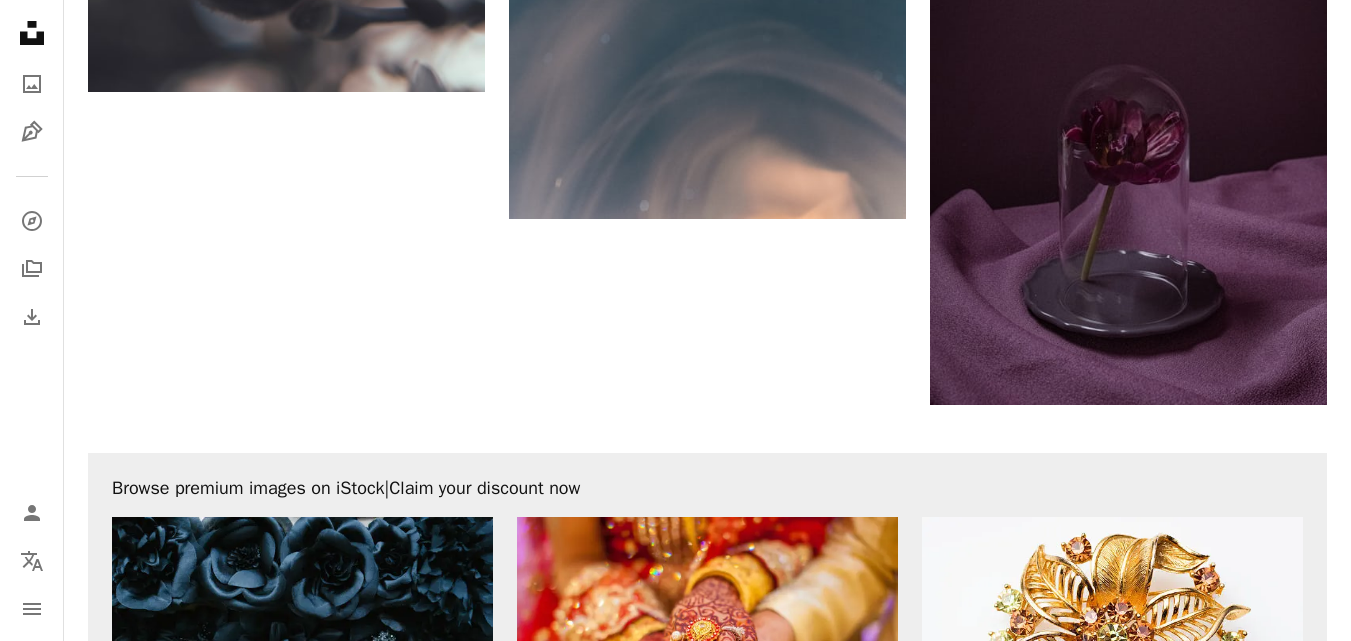 click on "Load more" at bounding box center [707, 1185] 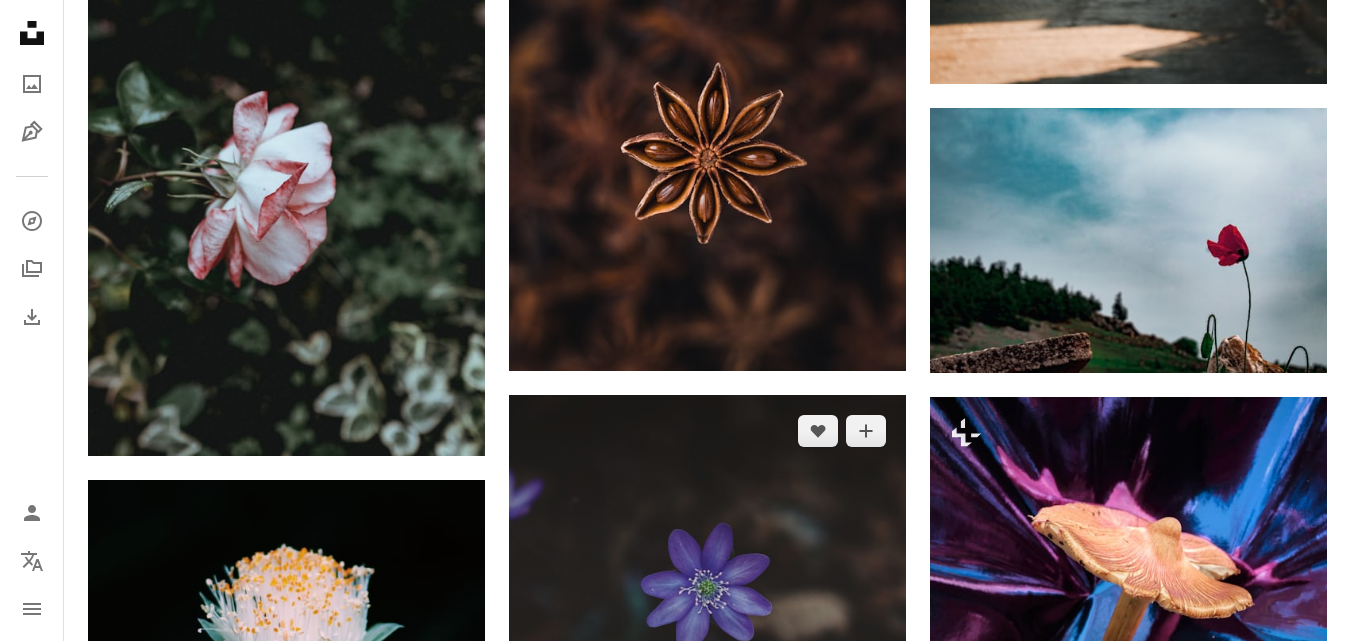 scroll, scrollTop: 2545, scrollLeft: 0, axis: vertical 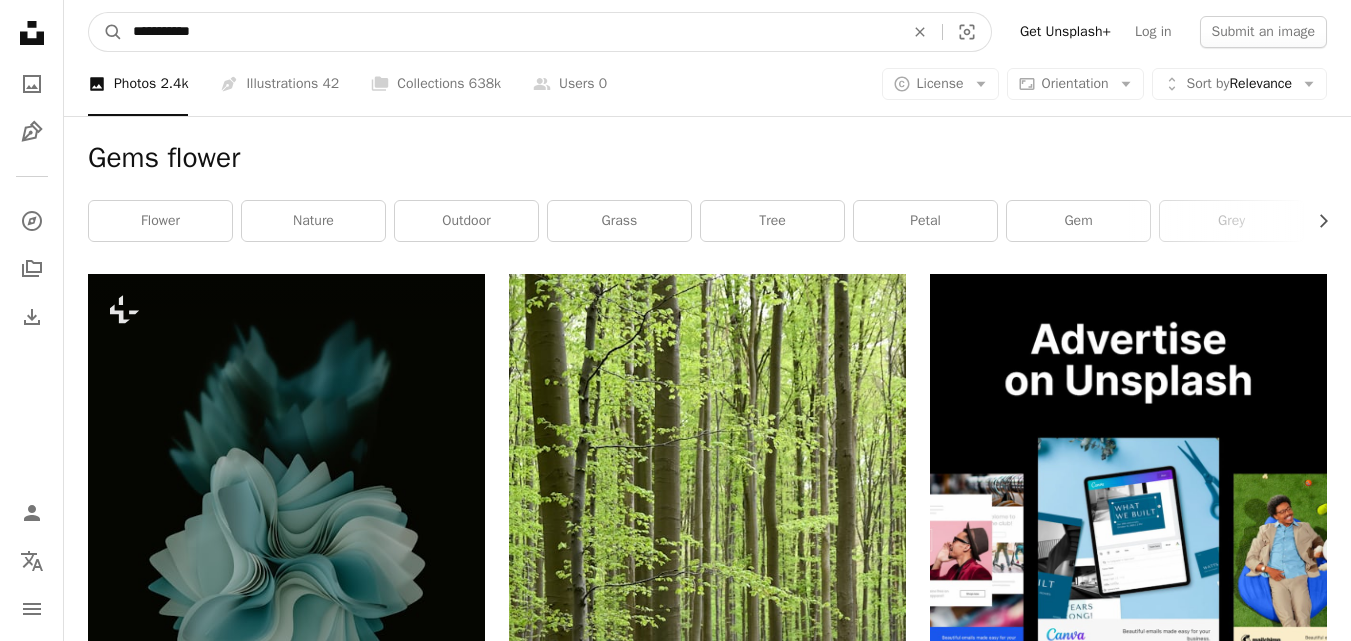 click on "**********" at bounding box center (510, 32) 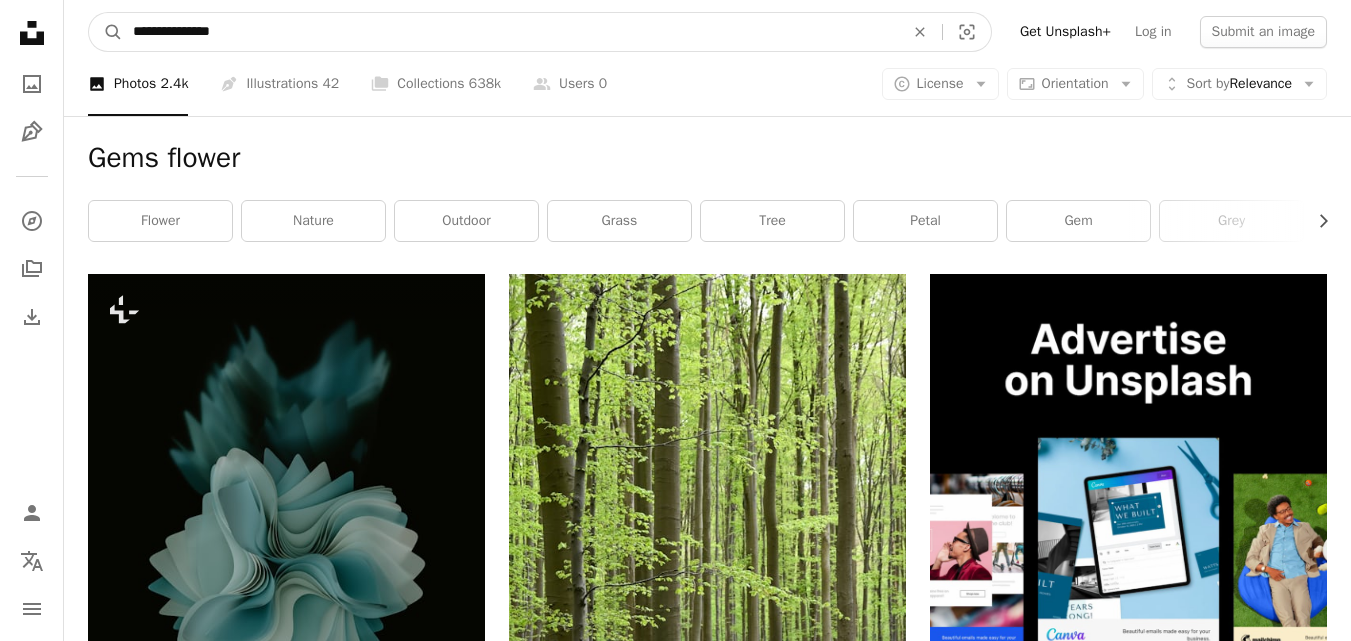 type on "**********" 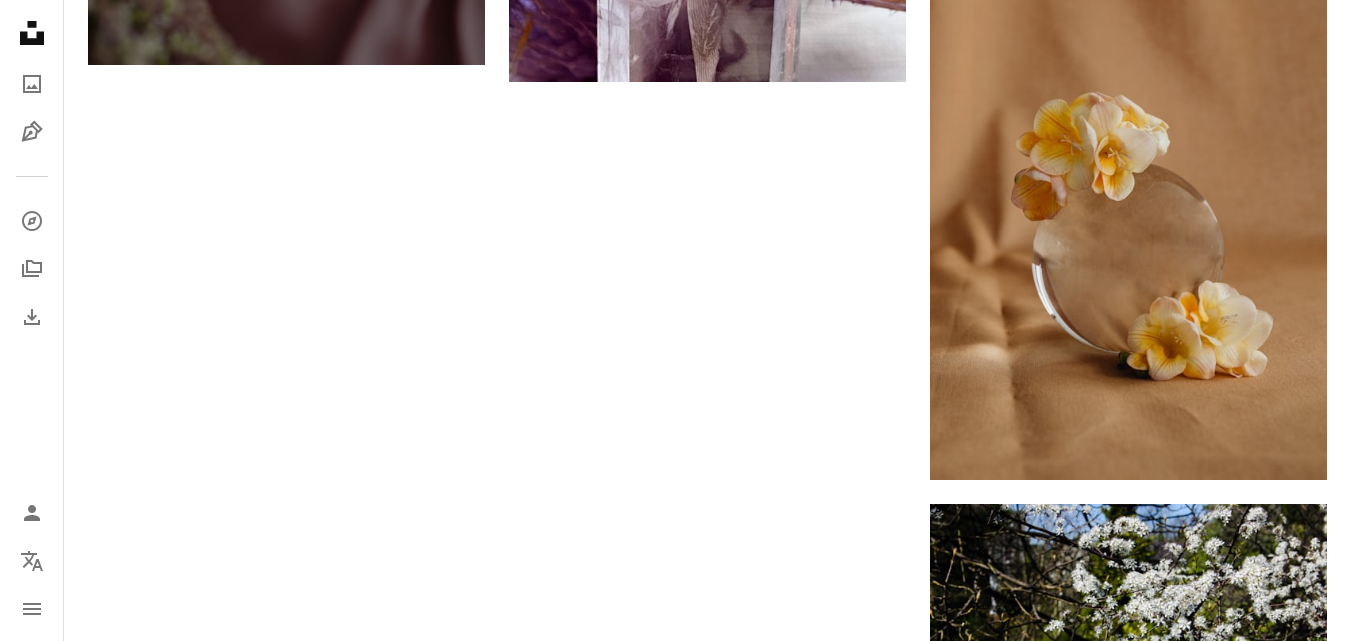 scroll, scrollTop: 3308, scrollLeft: 0, axis: vertical 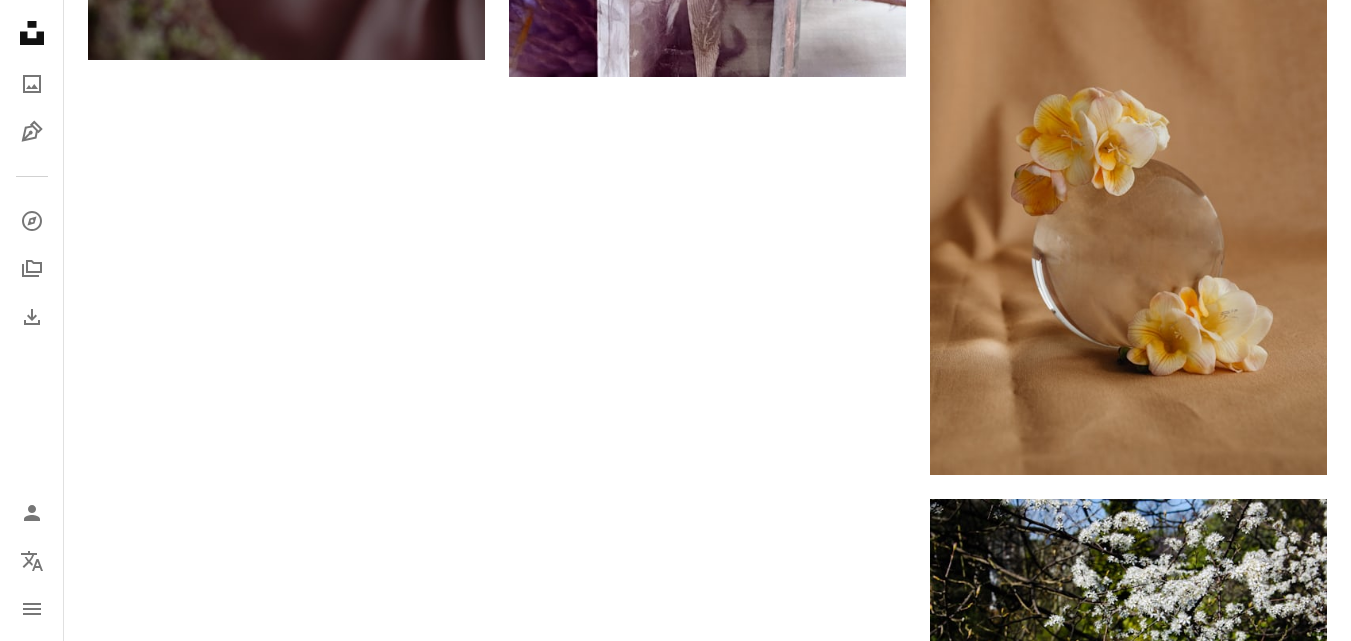 click at bounding box center [707, 1487] 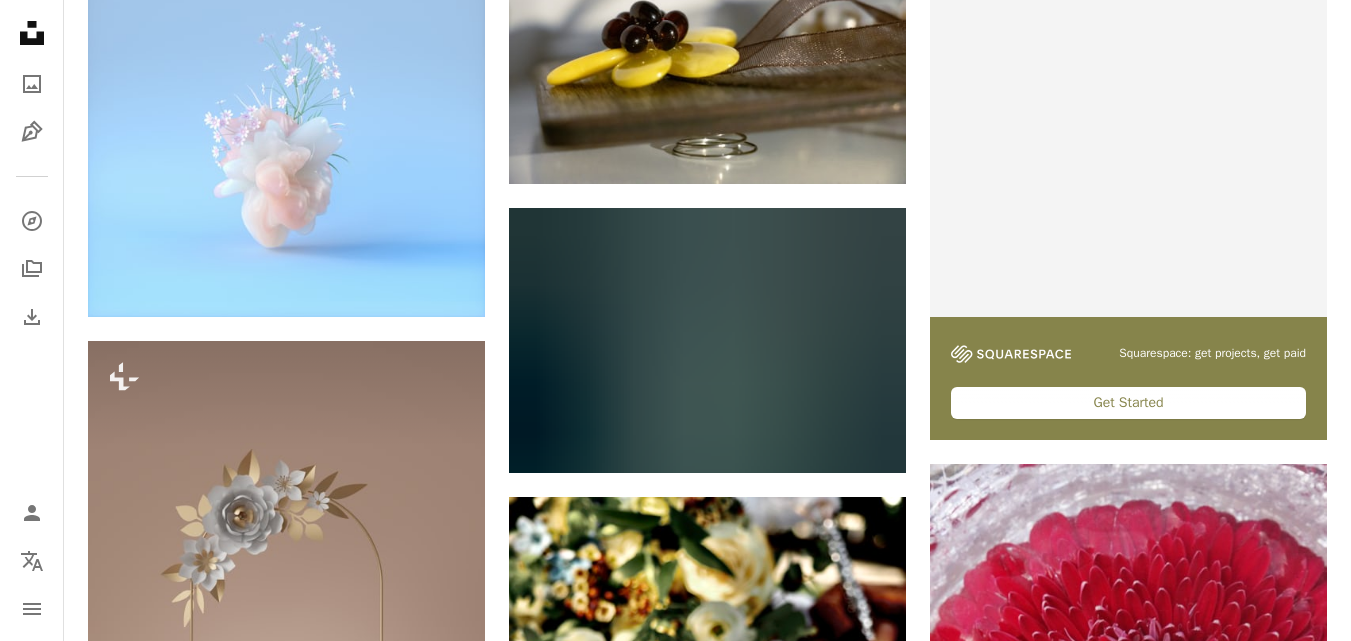 scroll, scrollTop: 0, scrollLeft: 0, axis: both 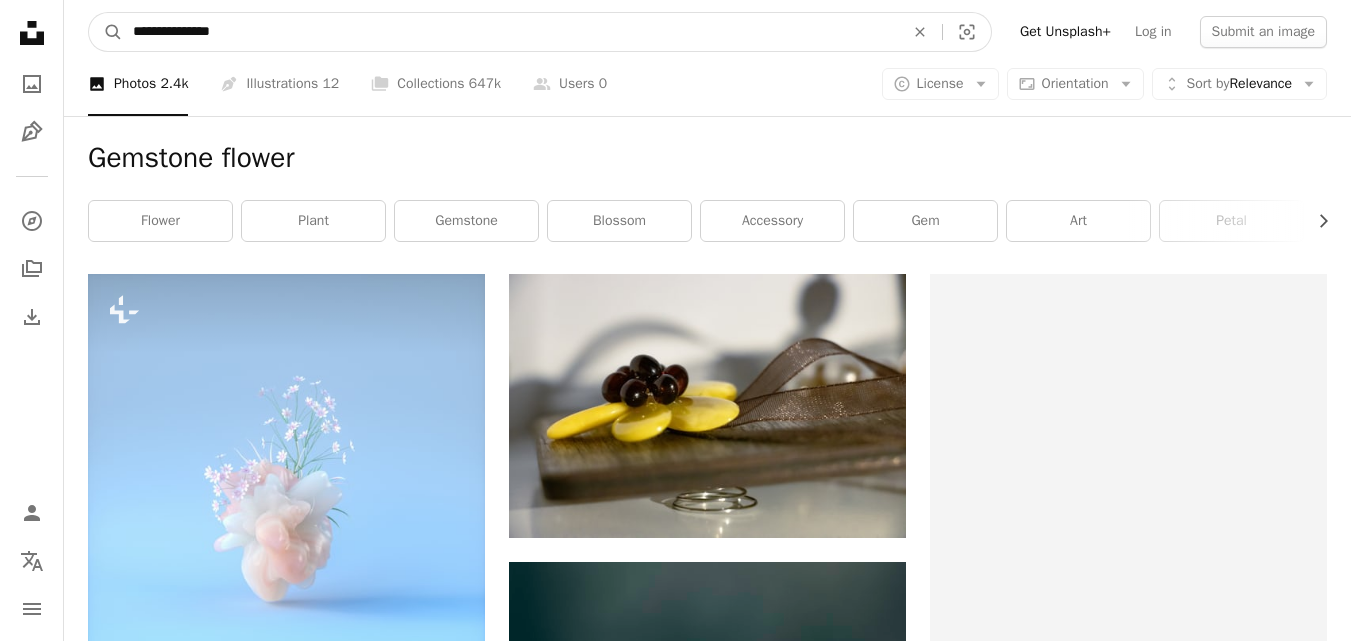 click on "**********" at bounding box center [510, 32] 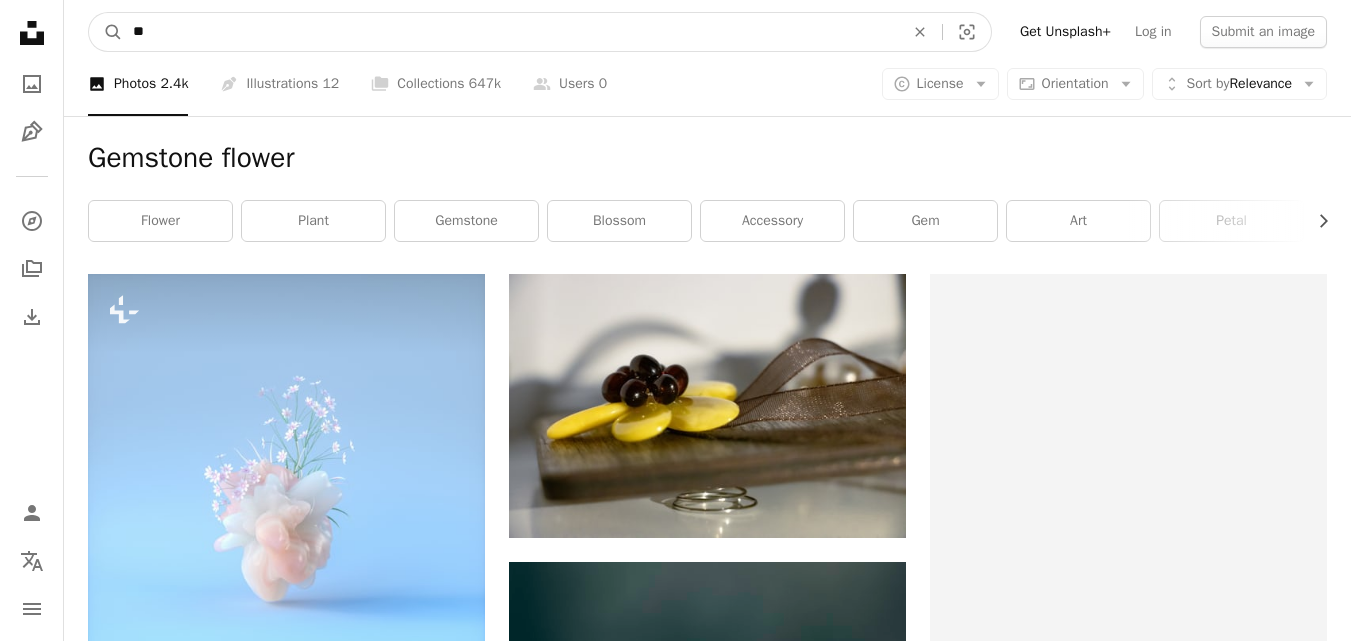 type on "*" 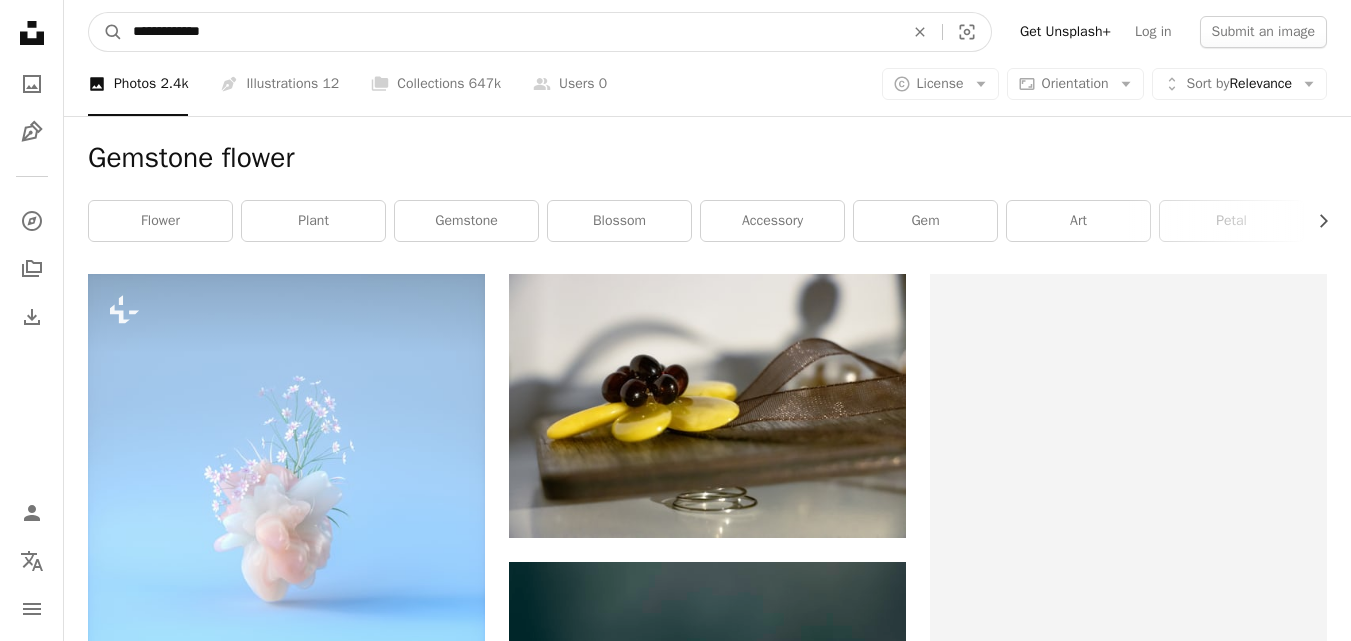 type on "**********" 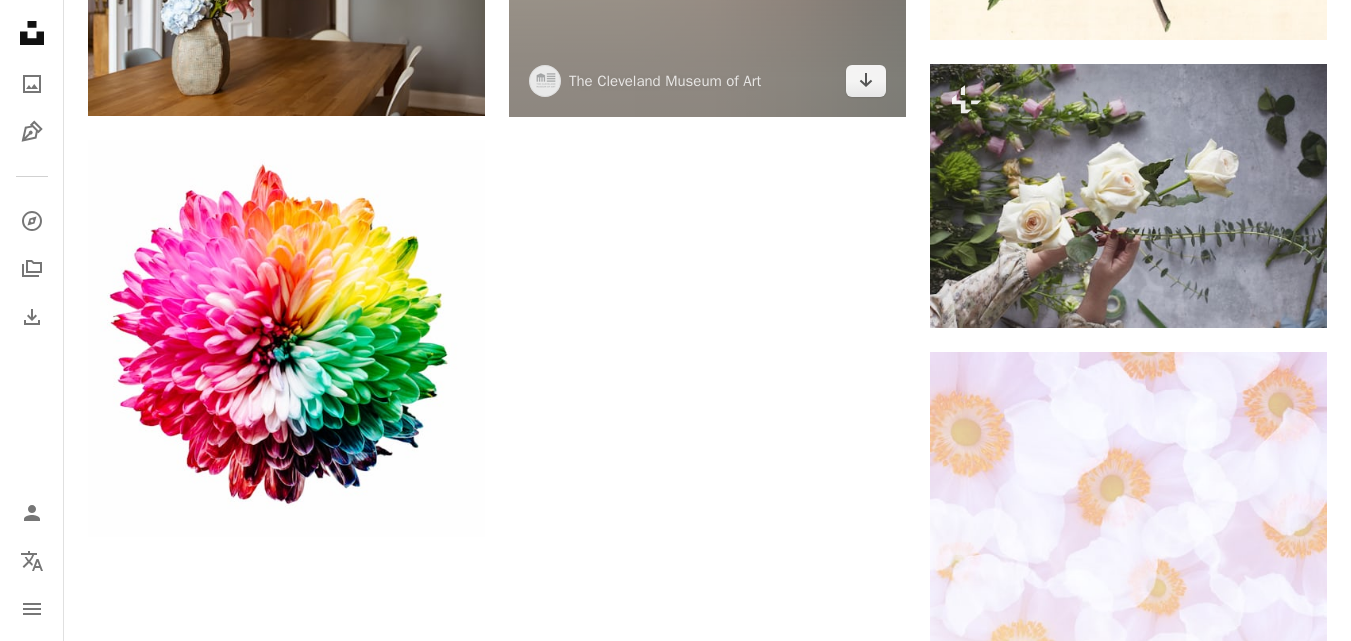 scroll, scrollTop: 3315, scrollLeft: 0, axis: vertical 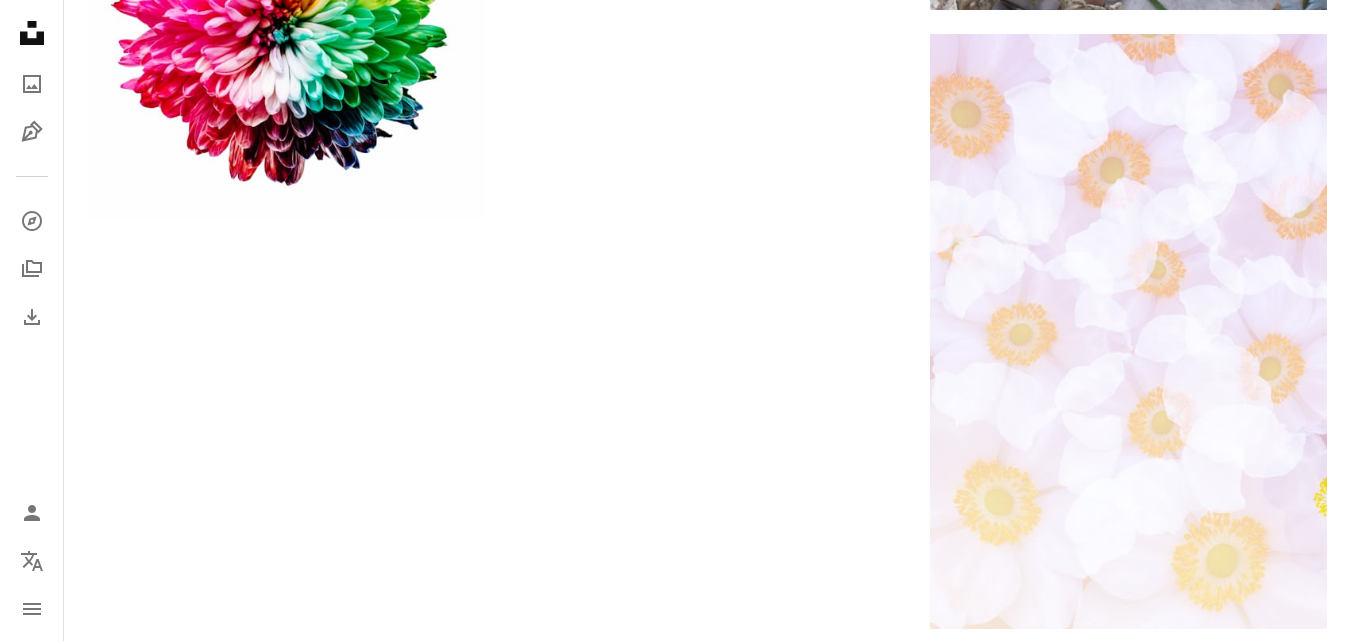 click on "Load more" at bounding box center [707, 1409] 